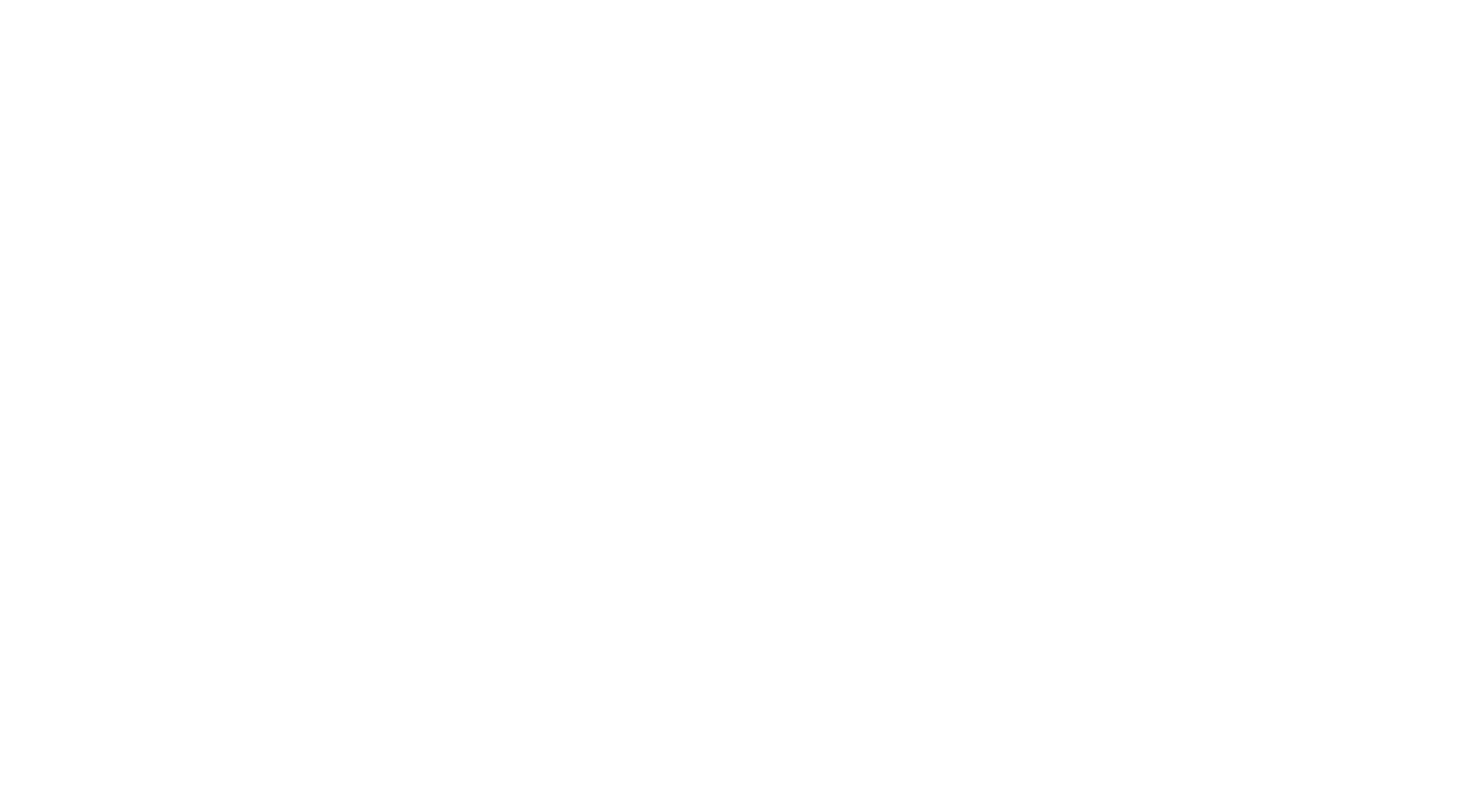 scroll, scrollTop: 0, scrollLeft: 0, axis: both 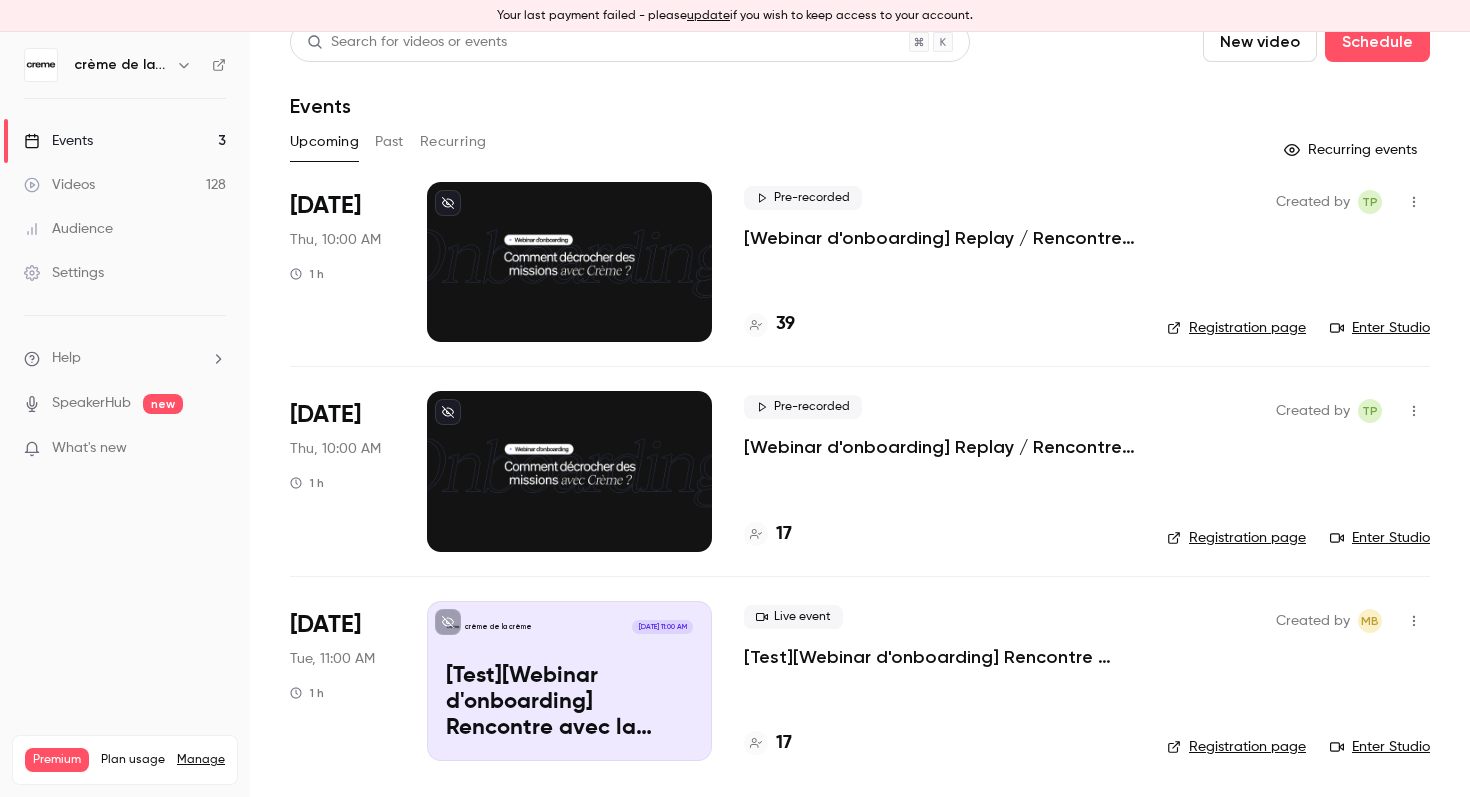 click 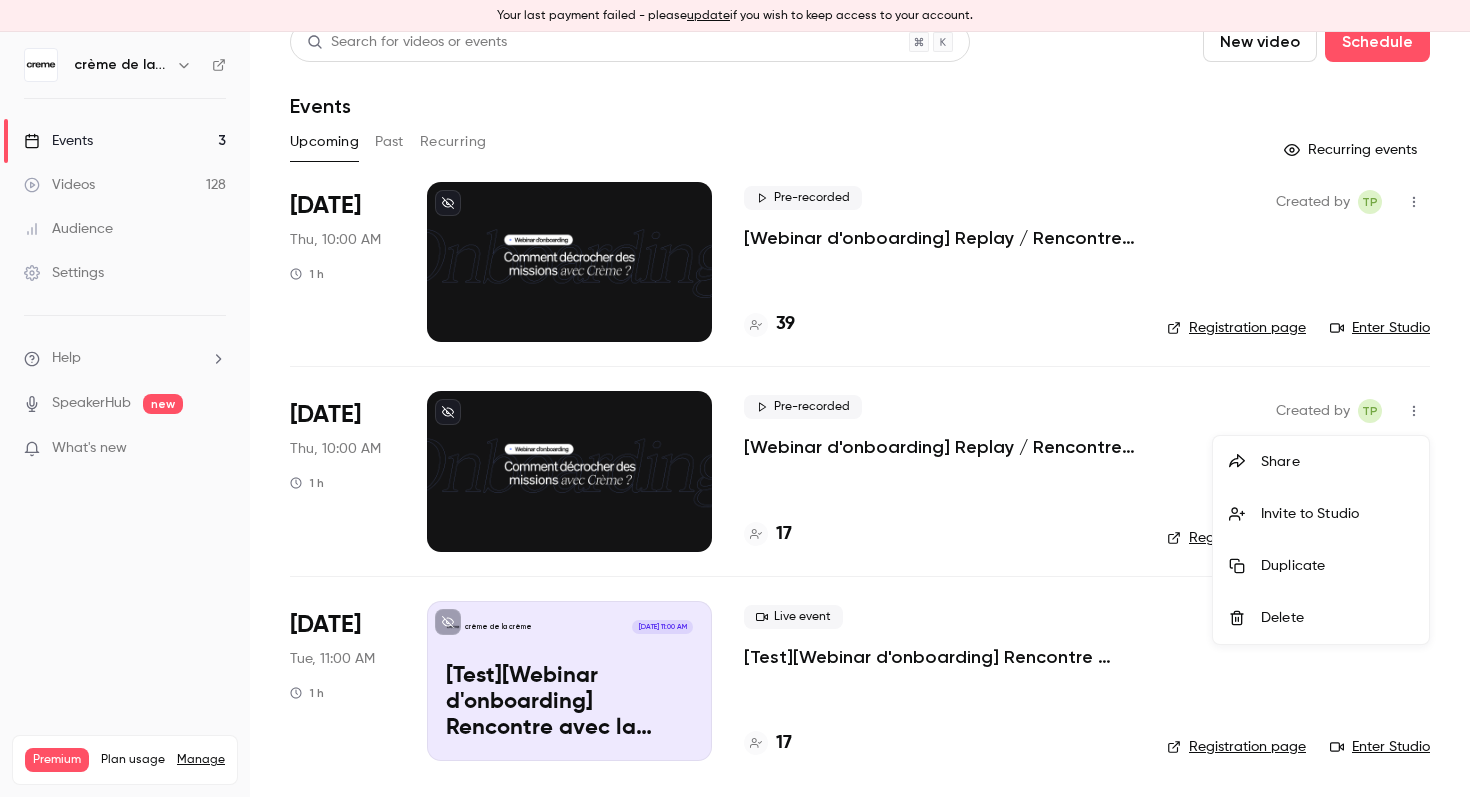 click on "Duplicate" at bounding box center [1337, 566] 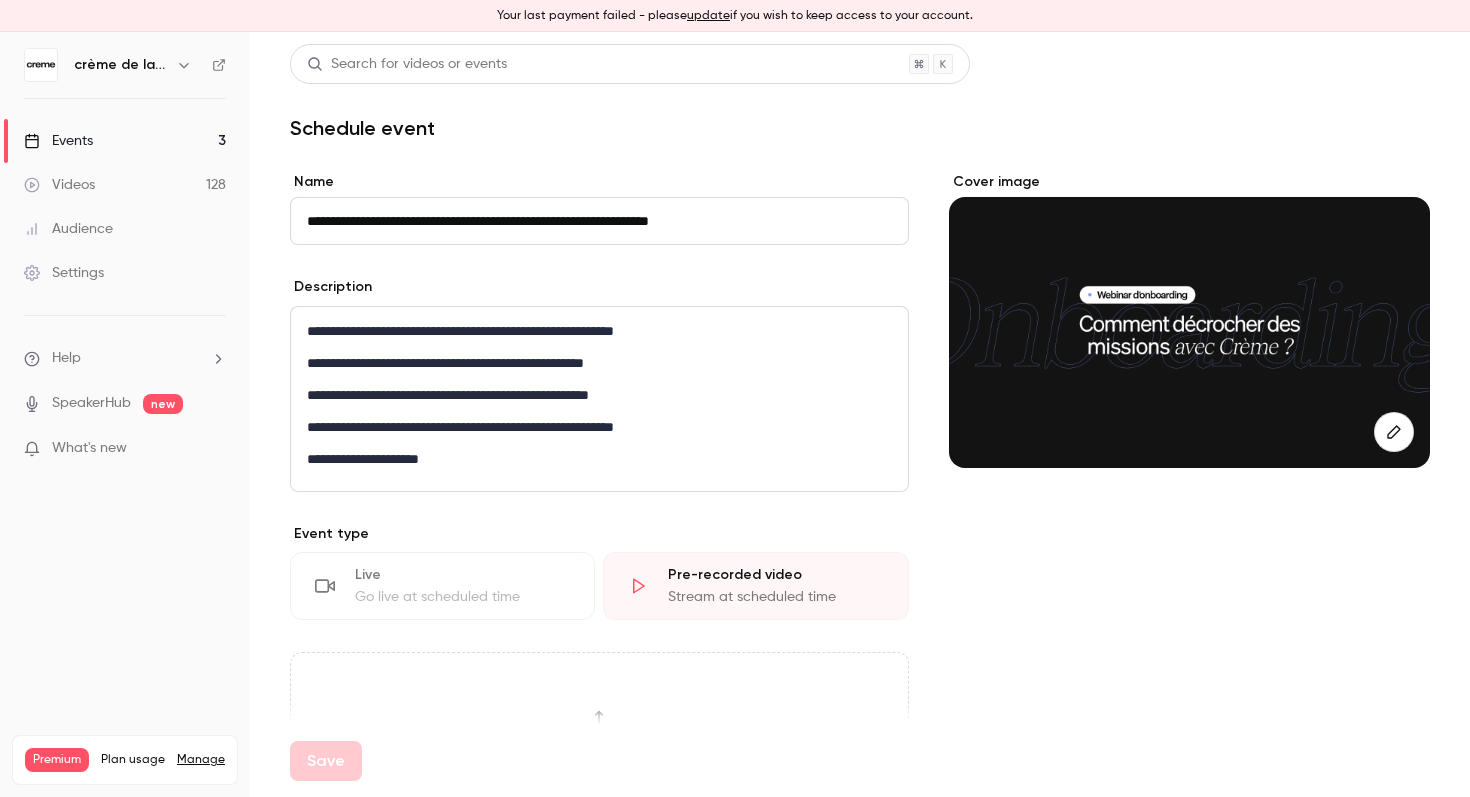 click on "**********" at bounding box center (599, 221) 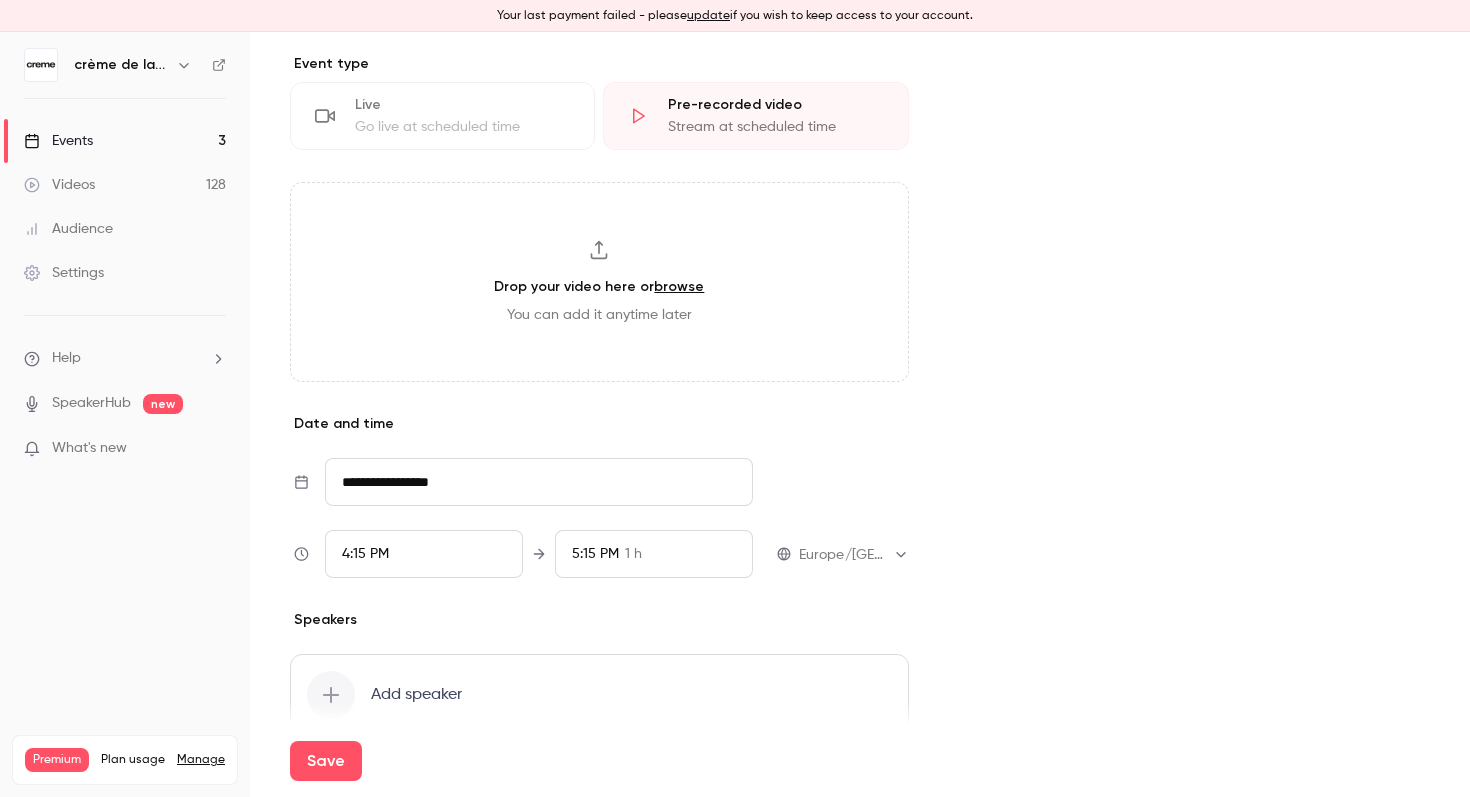 scroll, scrollTop: 467, scrollLeft: 0, axis: vertical 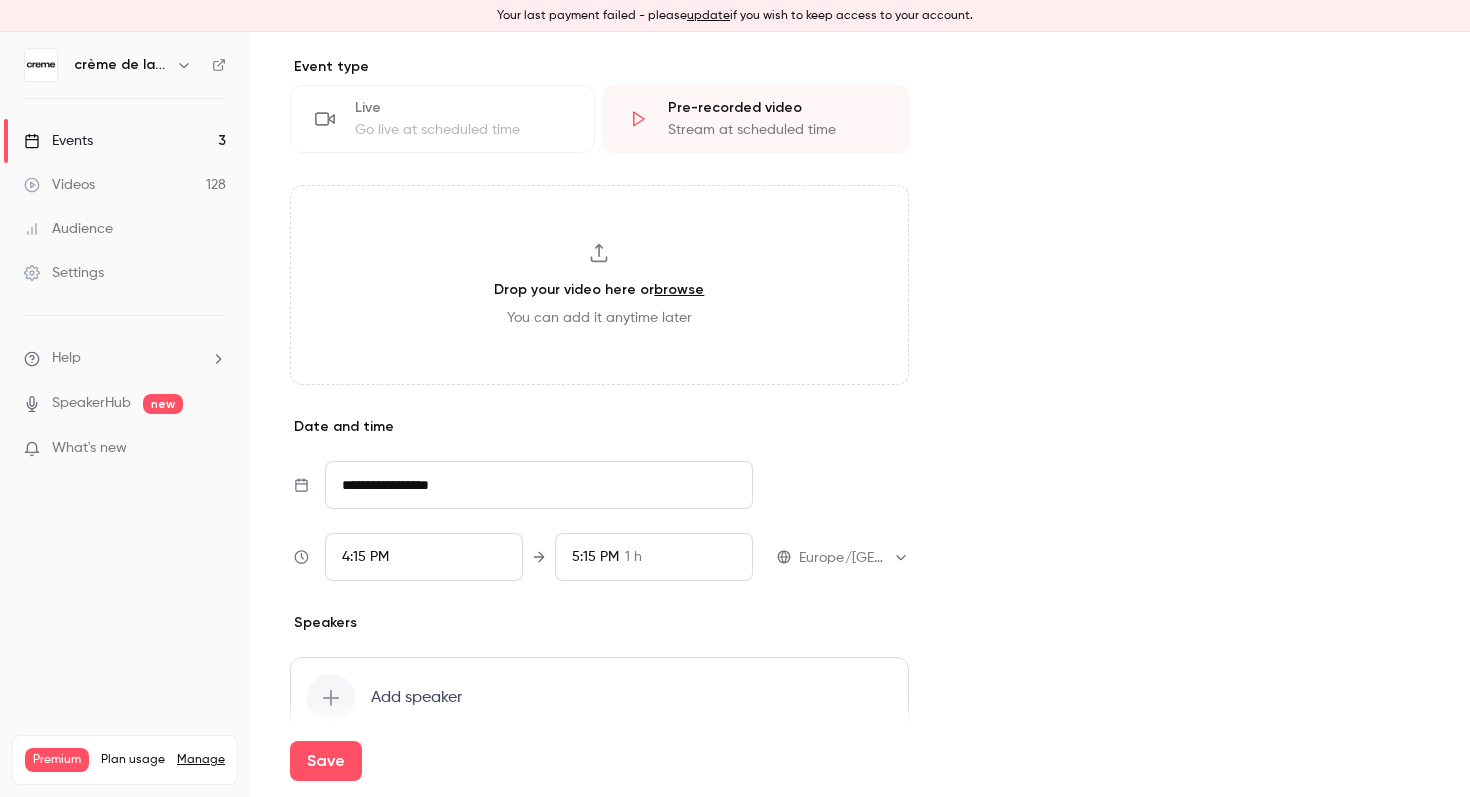 type on "**********" 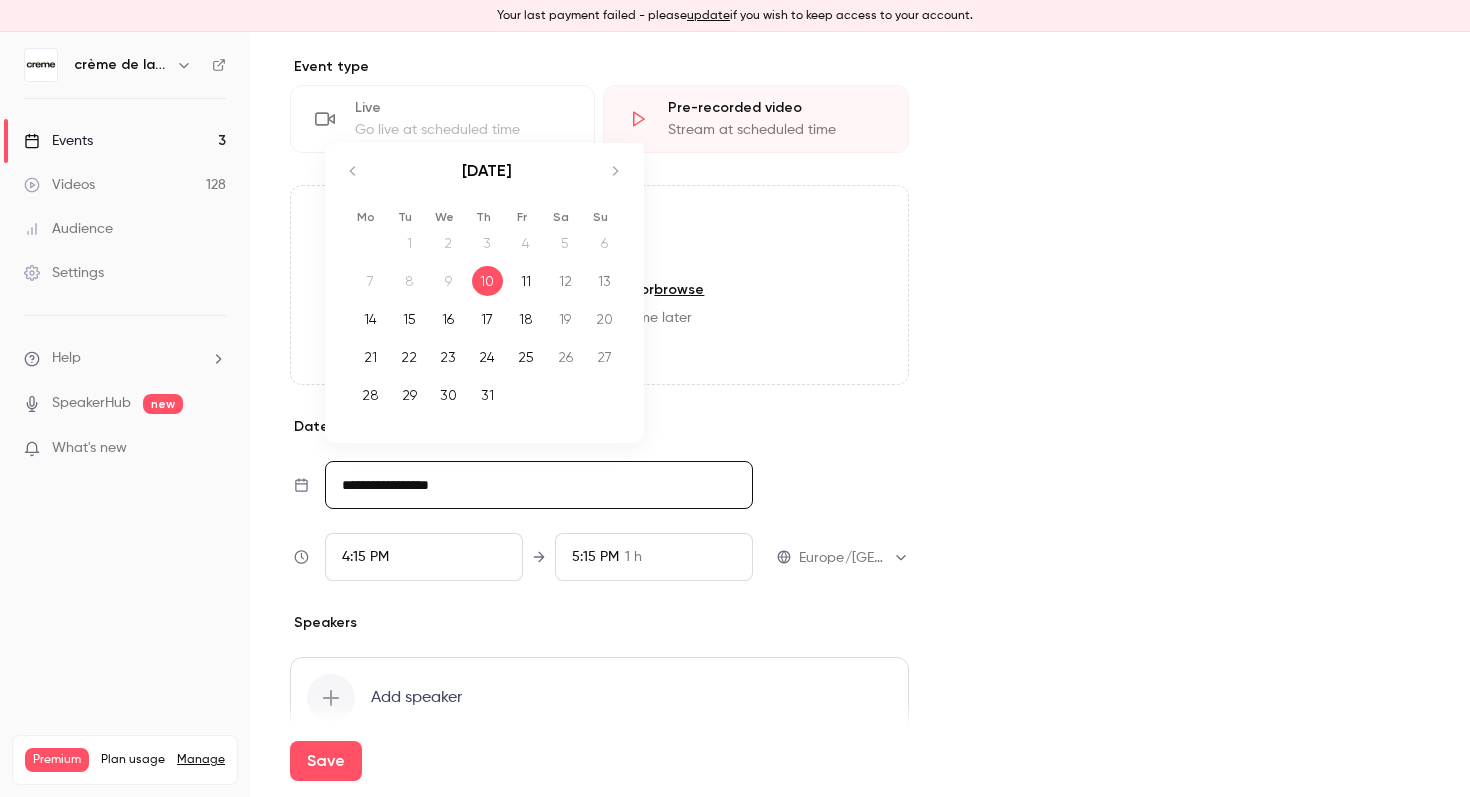 click on "31" at bounding box center [487, 395] 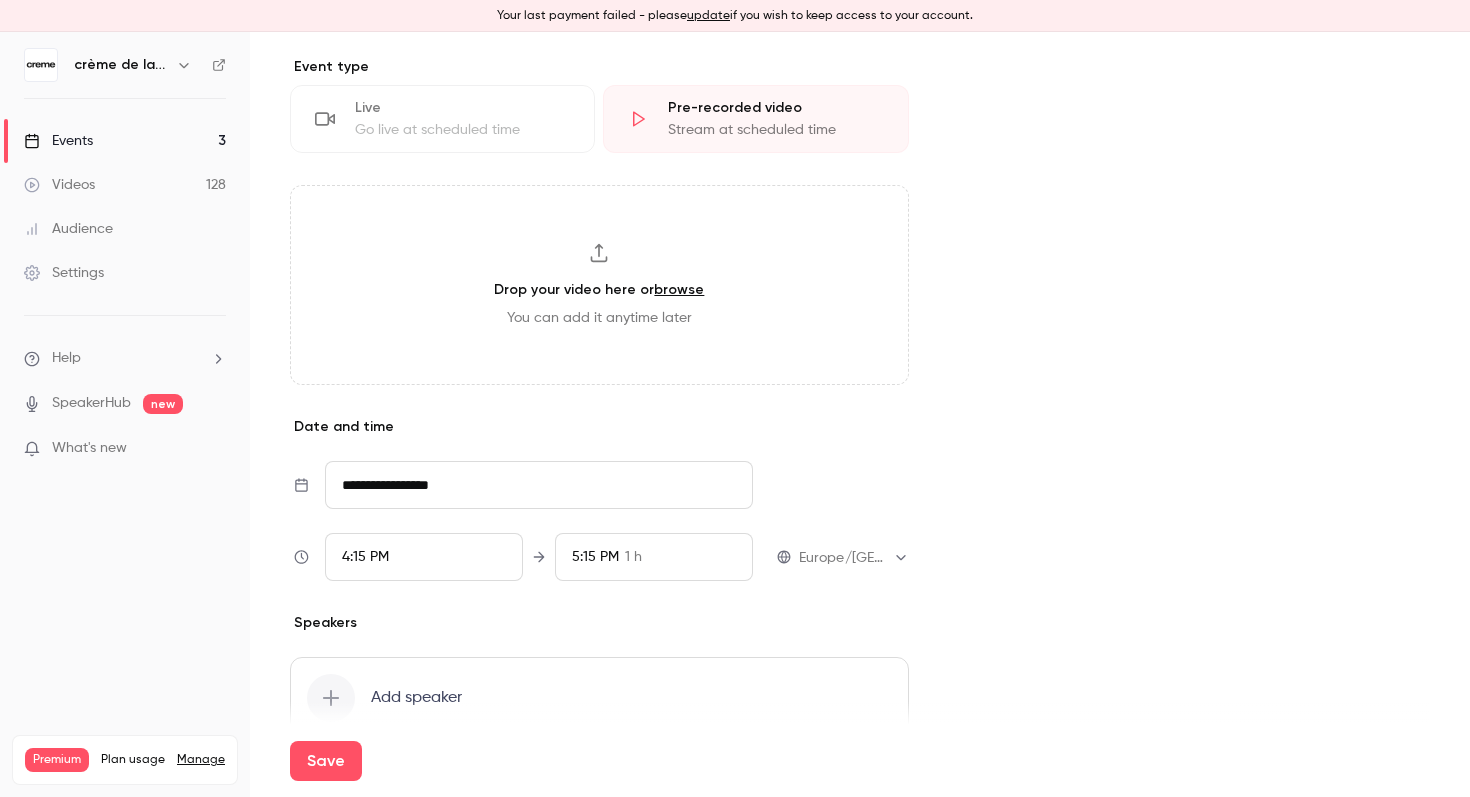 click on "4:15 PM" at bounding box center [365, 557] 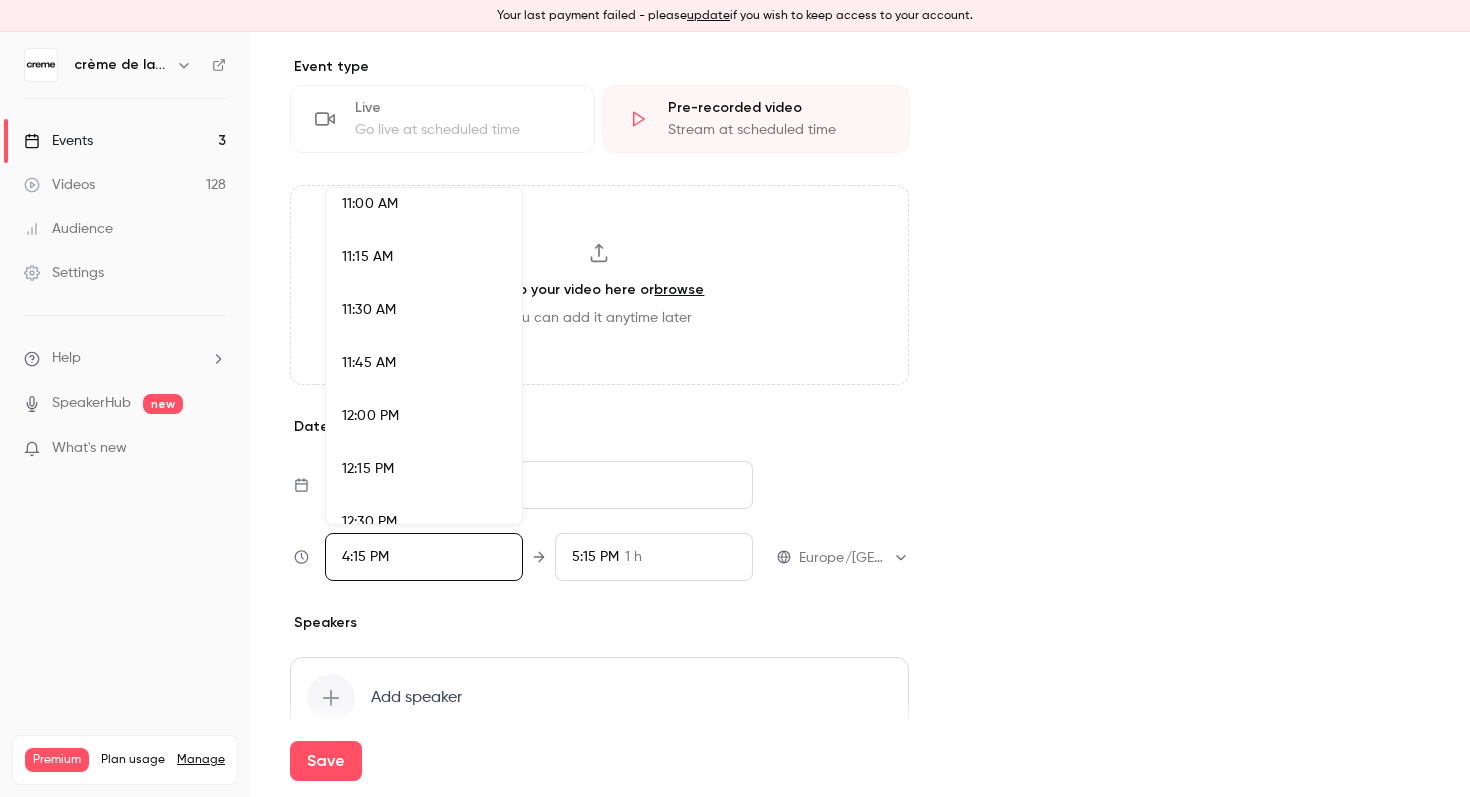 scroll, scrollTop: 2332, scrollLeft: 0, axis: vertical 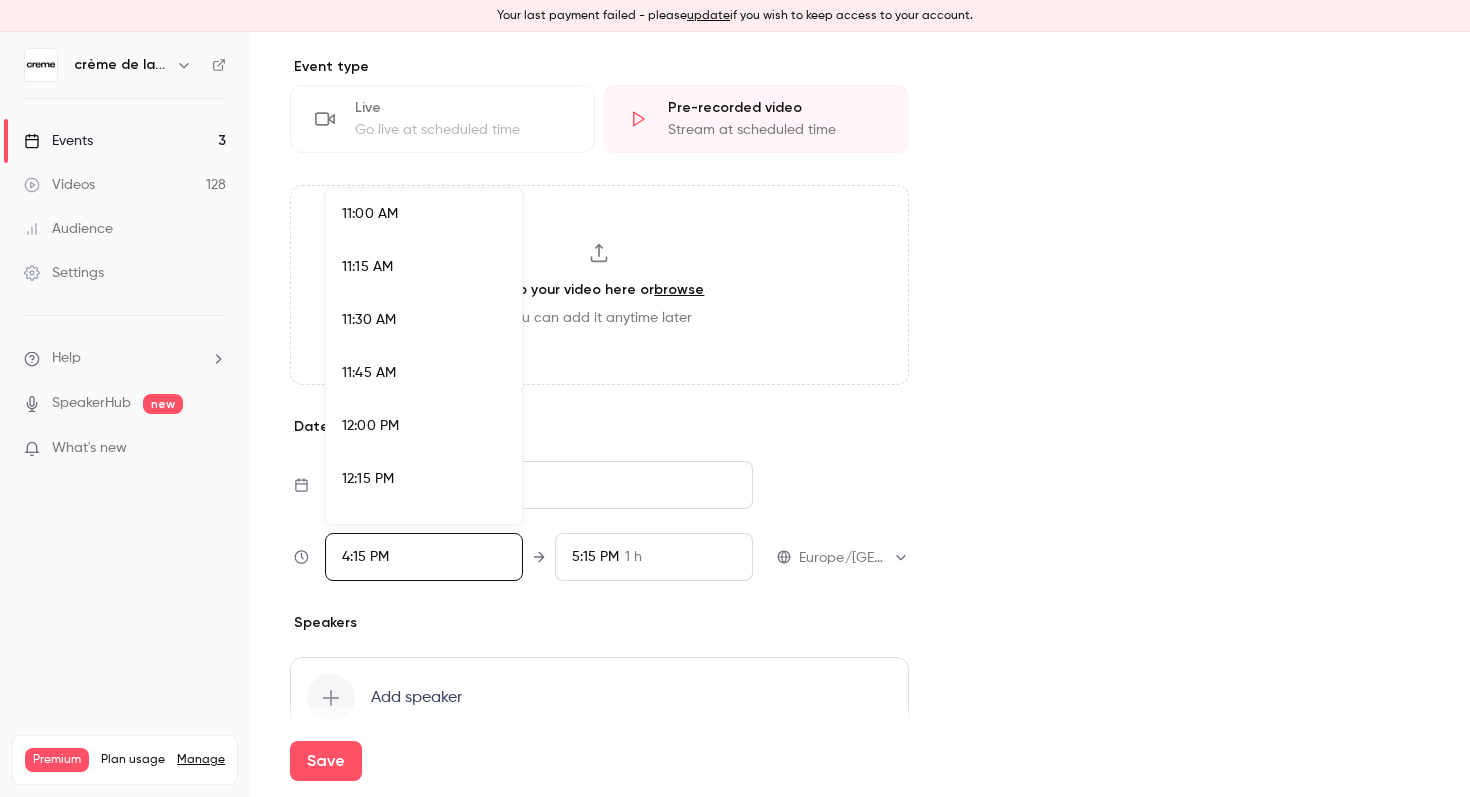 drag, startPoint x: 416, startPoint y: 217, endPoint x: 413, endPoint y: 286, distance: 69.065186 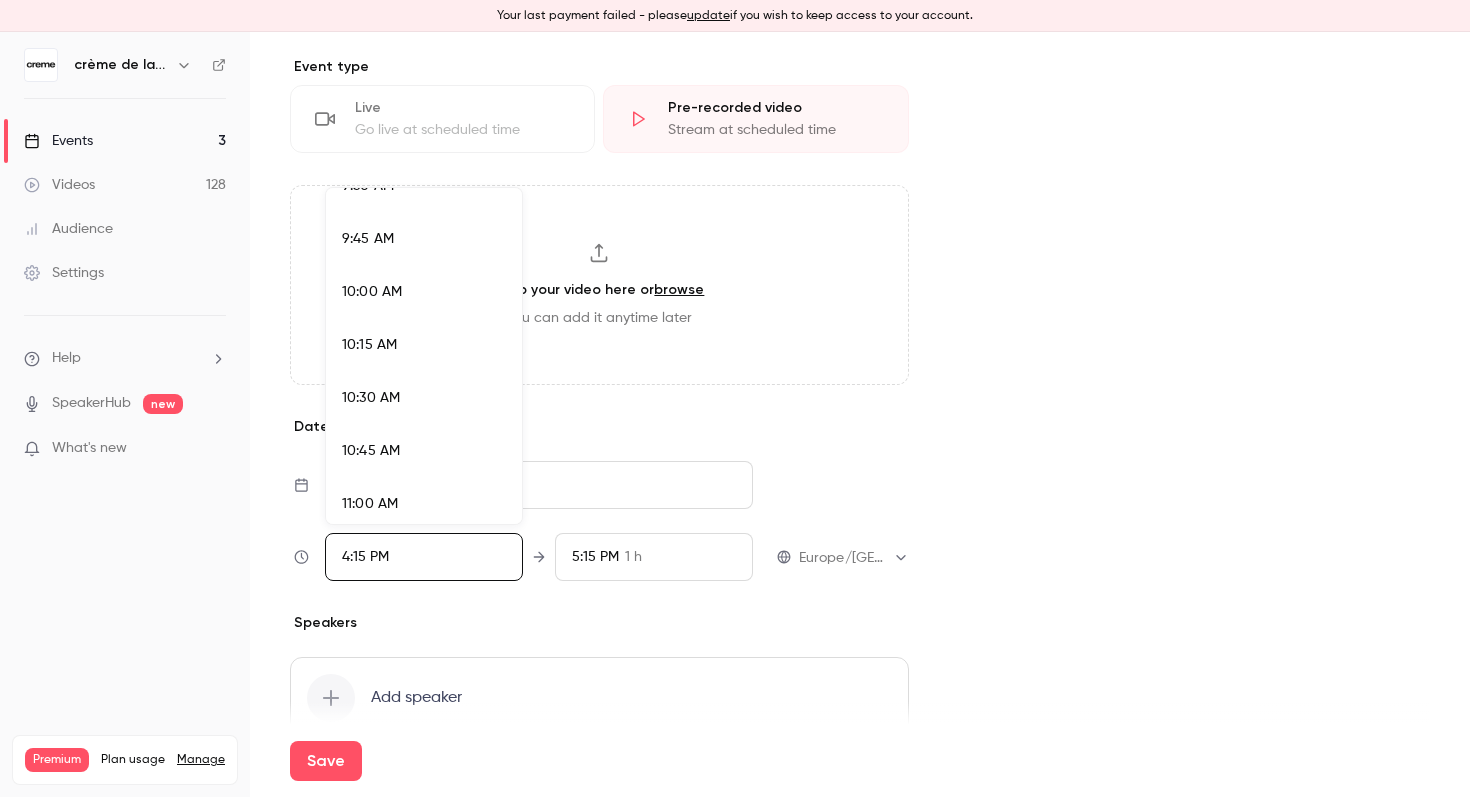 scroll, scrollTop: 2041, scrollLeft: 0, axis: vertical 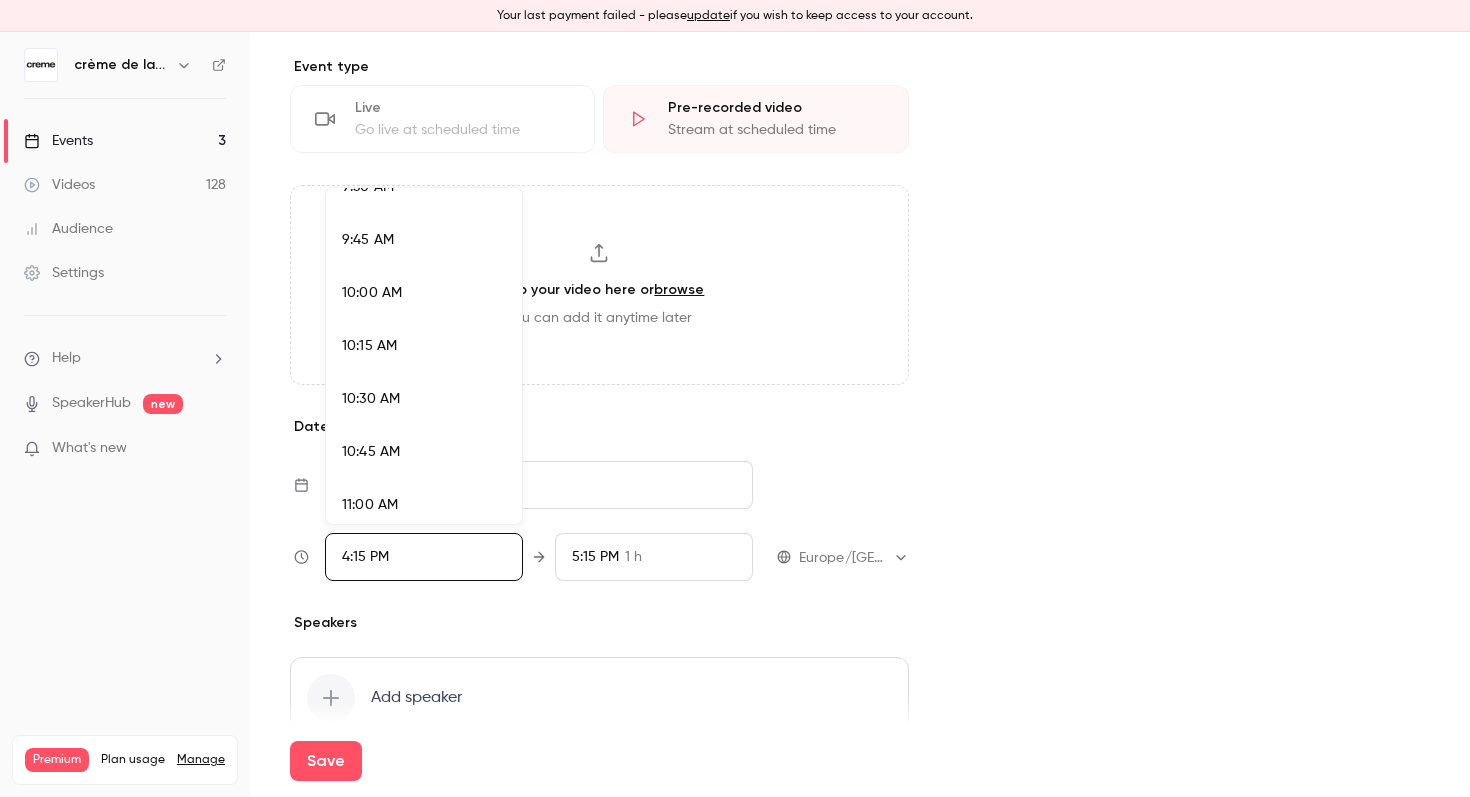 click on "10:00 AM" at bounding box center [372, 293] 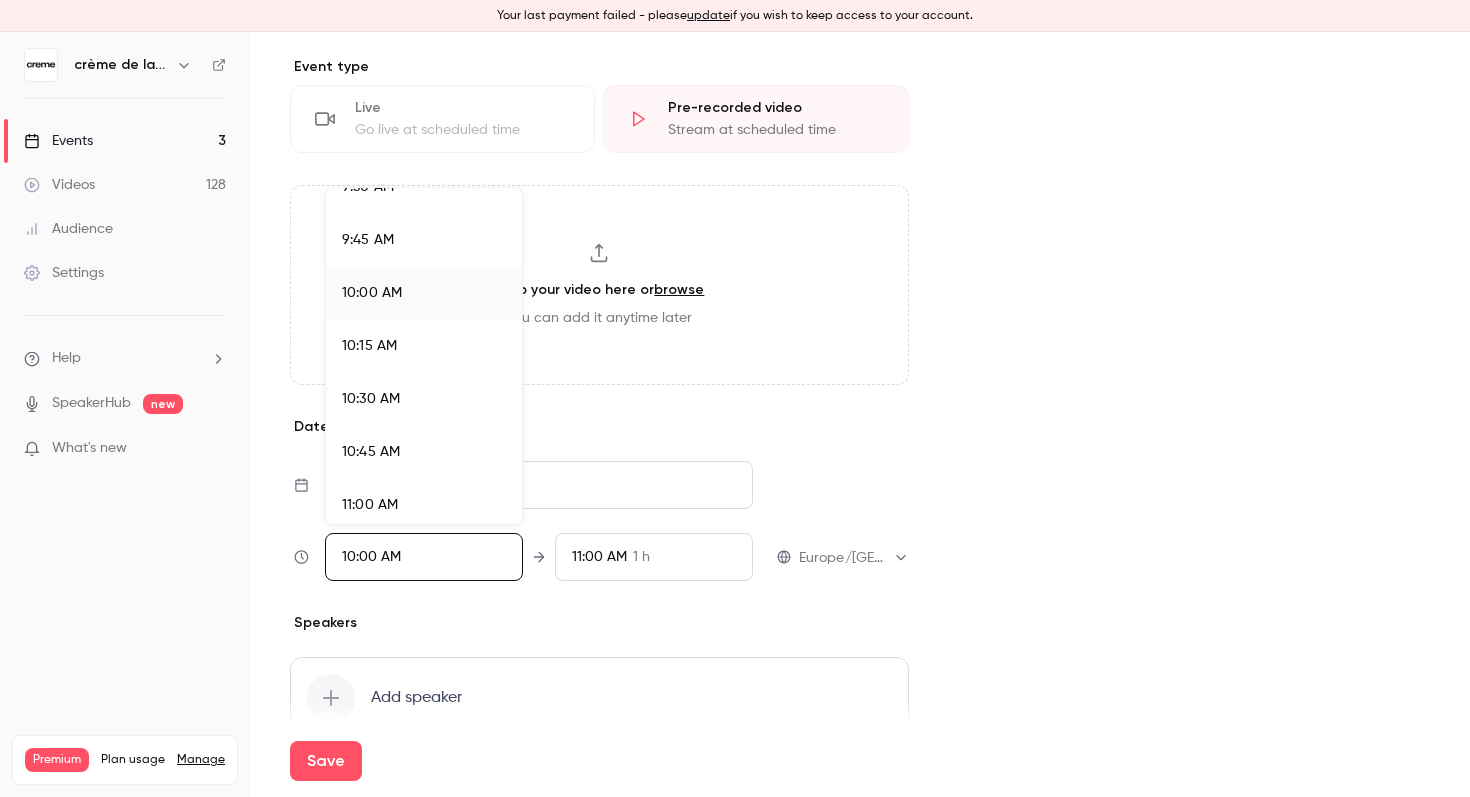click at bounding box center [735, 398] 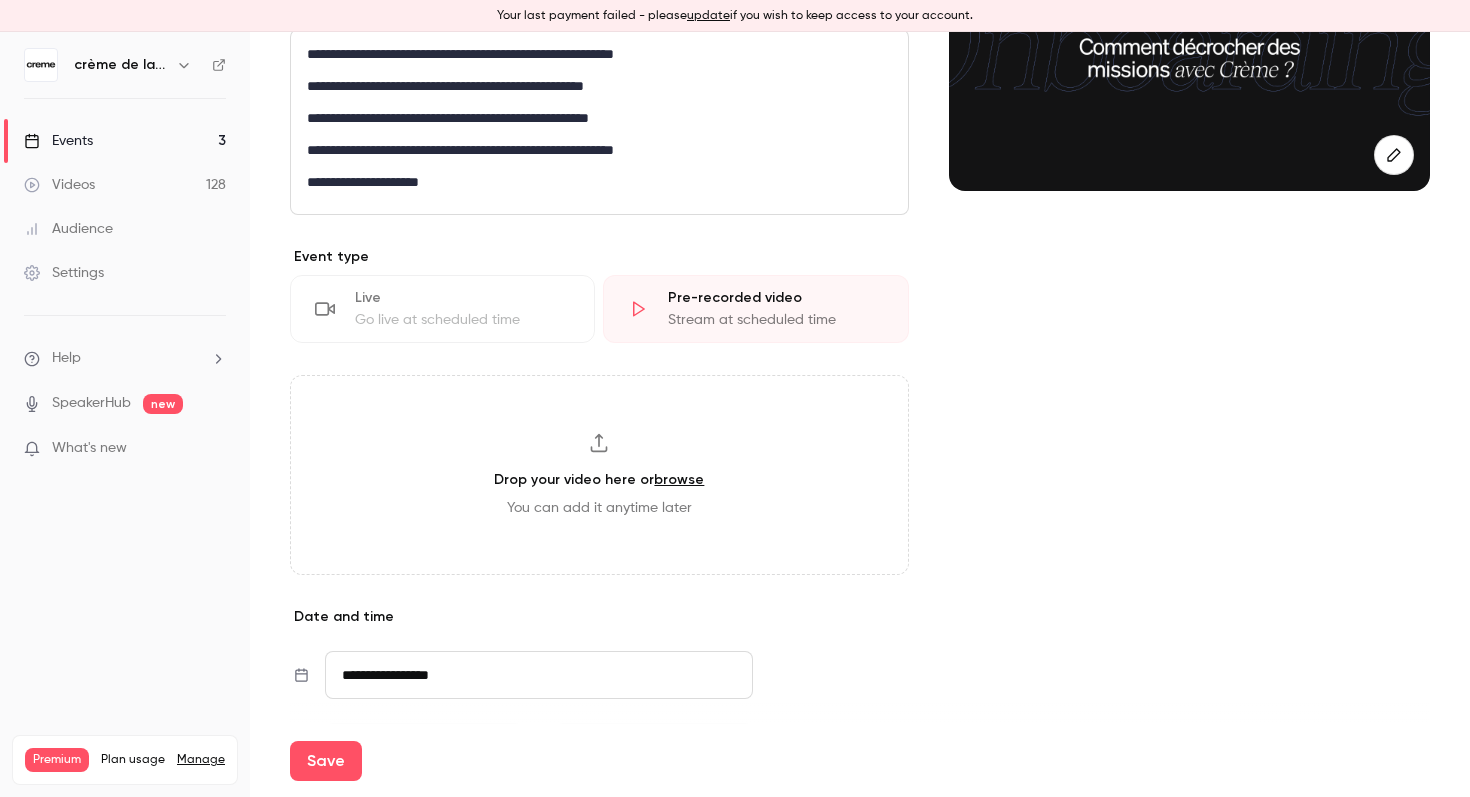scroll, scrollTop: 267, scrollLeft: 0, axis: vertical 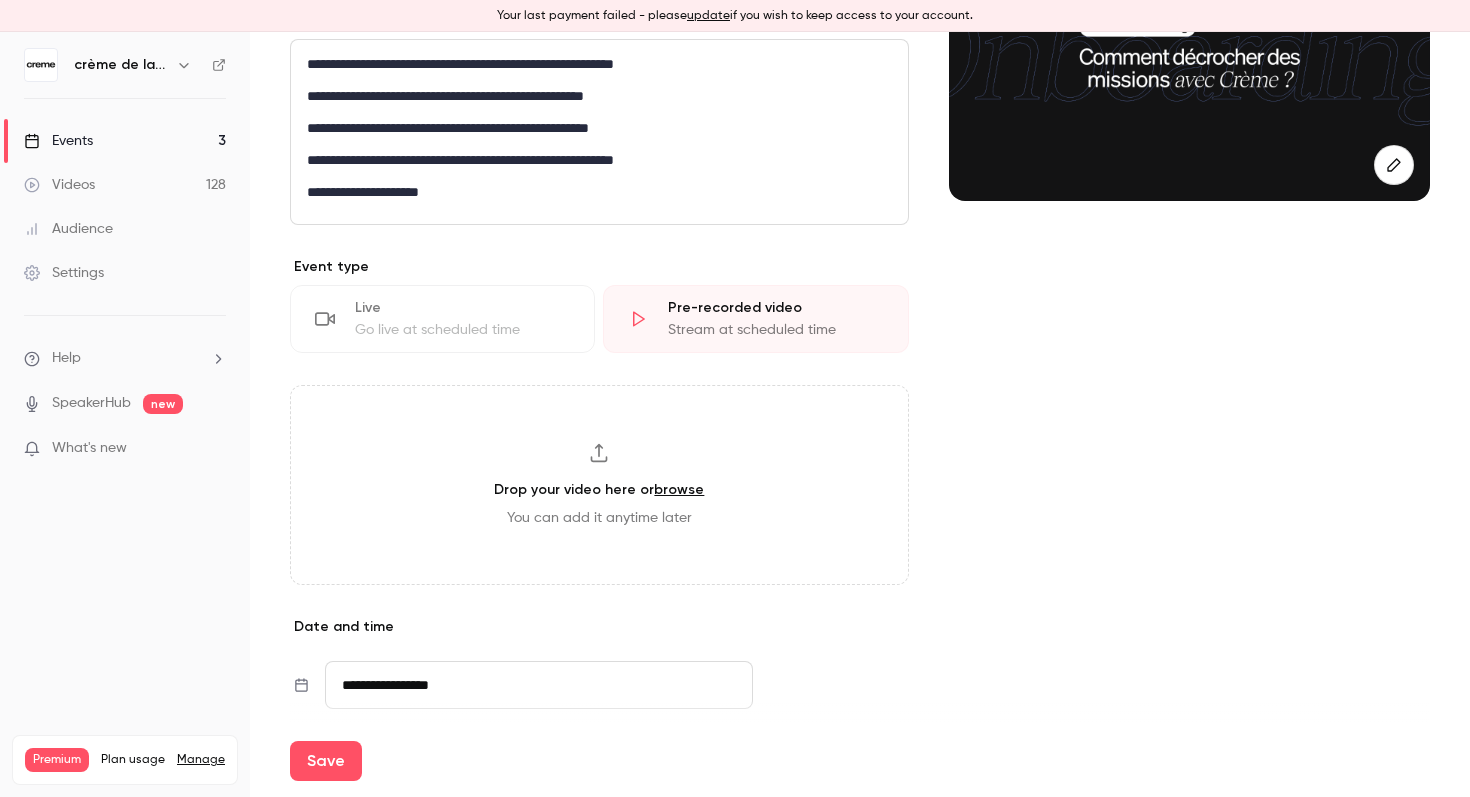 click on "browse" at bounding box center (679, 489) 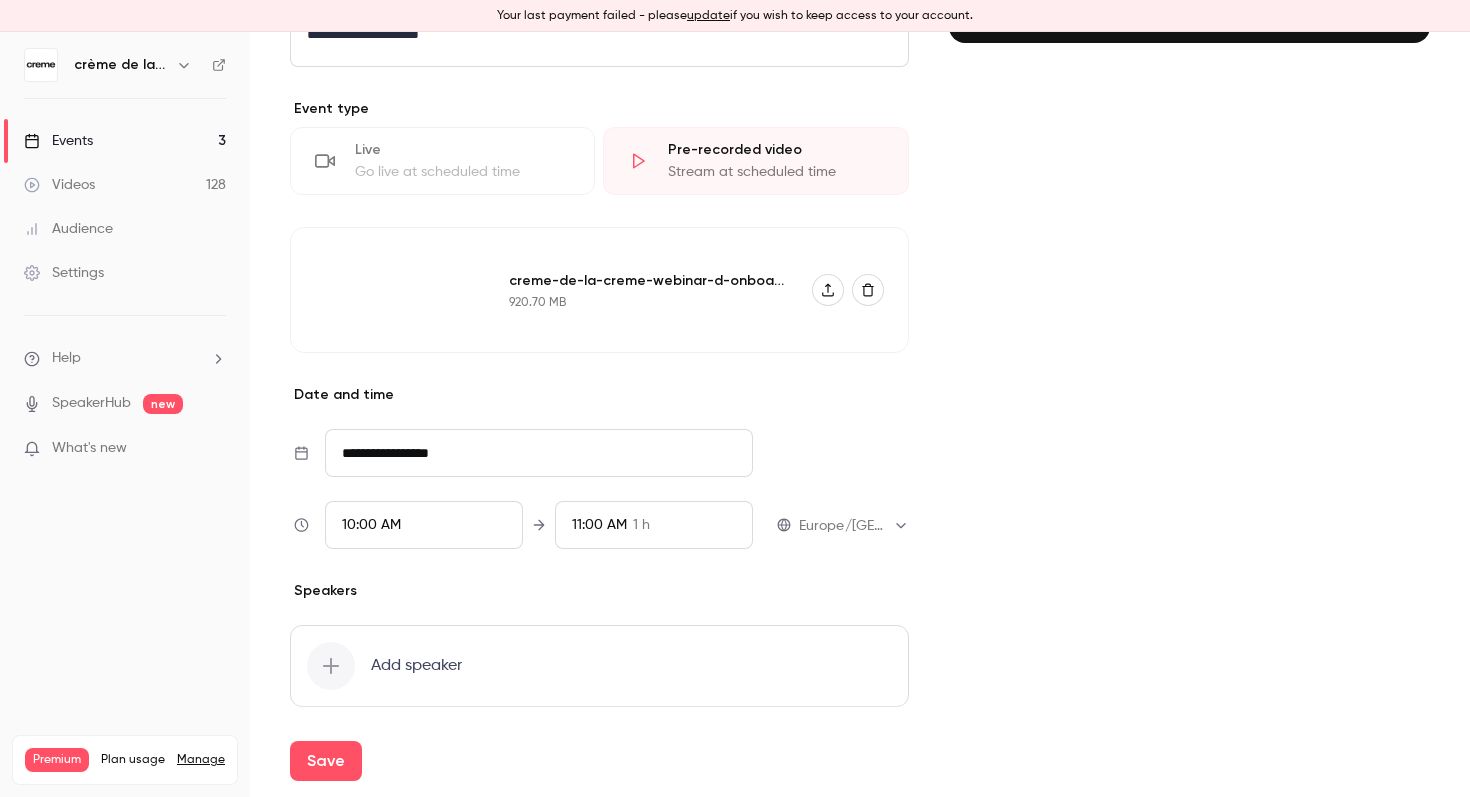 scroll, scrollTop: 429, scrollLeft: 0, axis: vertical 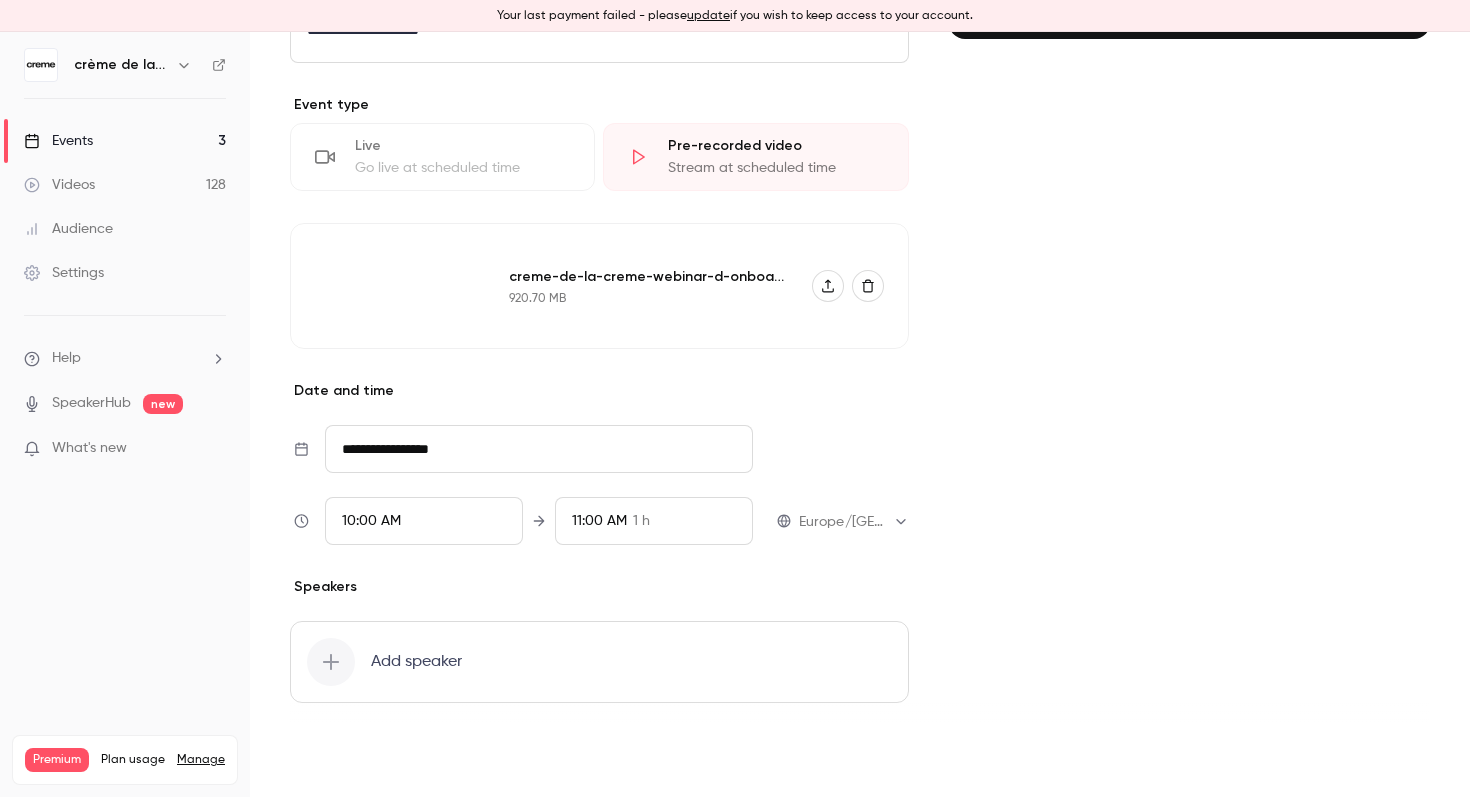 click on "Save" at bounding box center (326, 761) 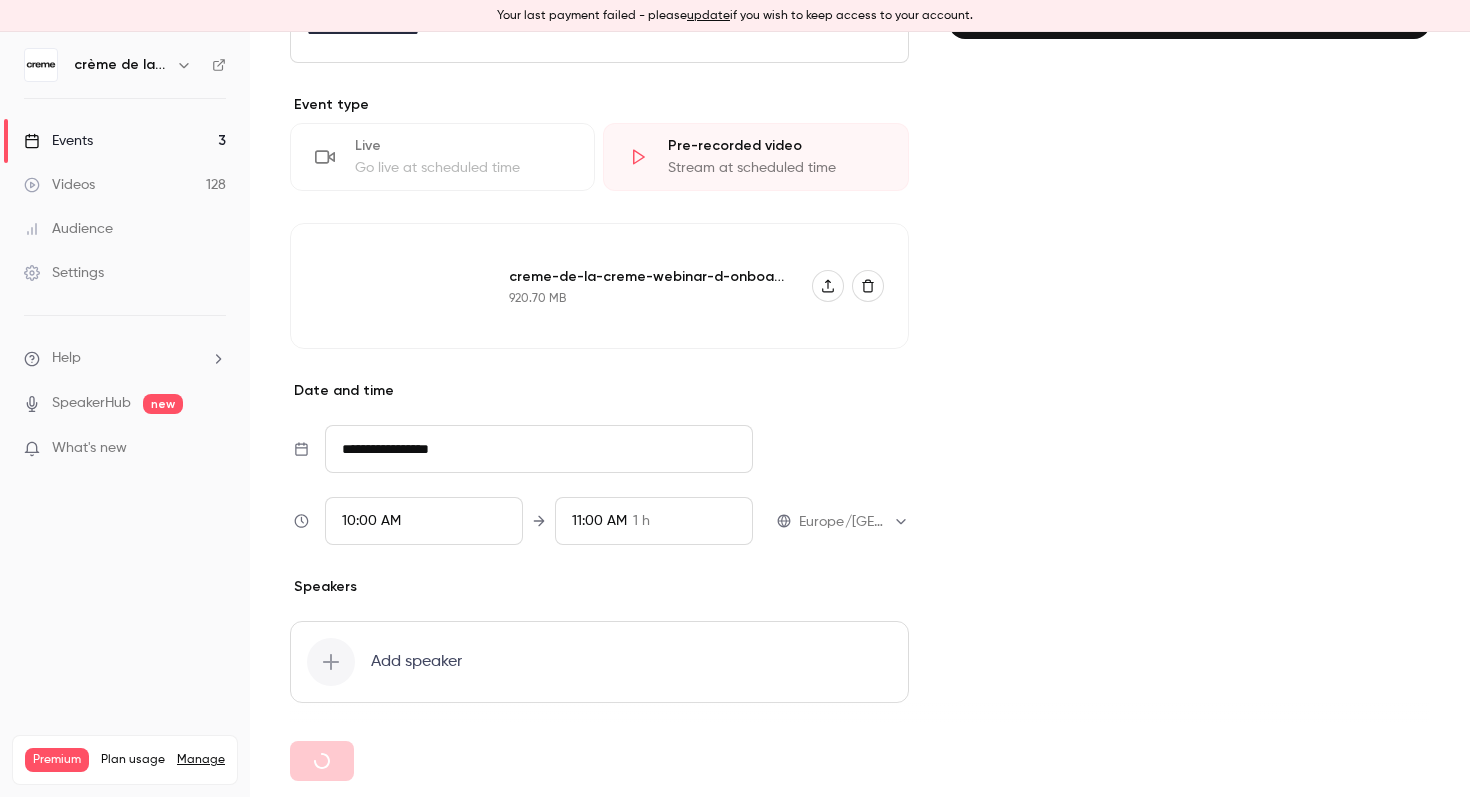 type on "**********" 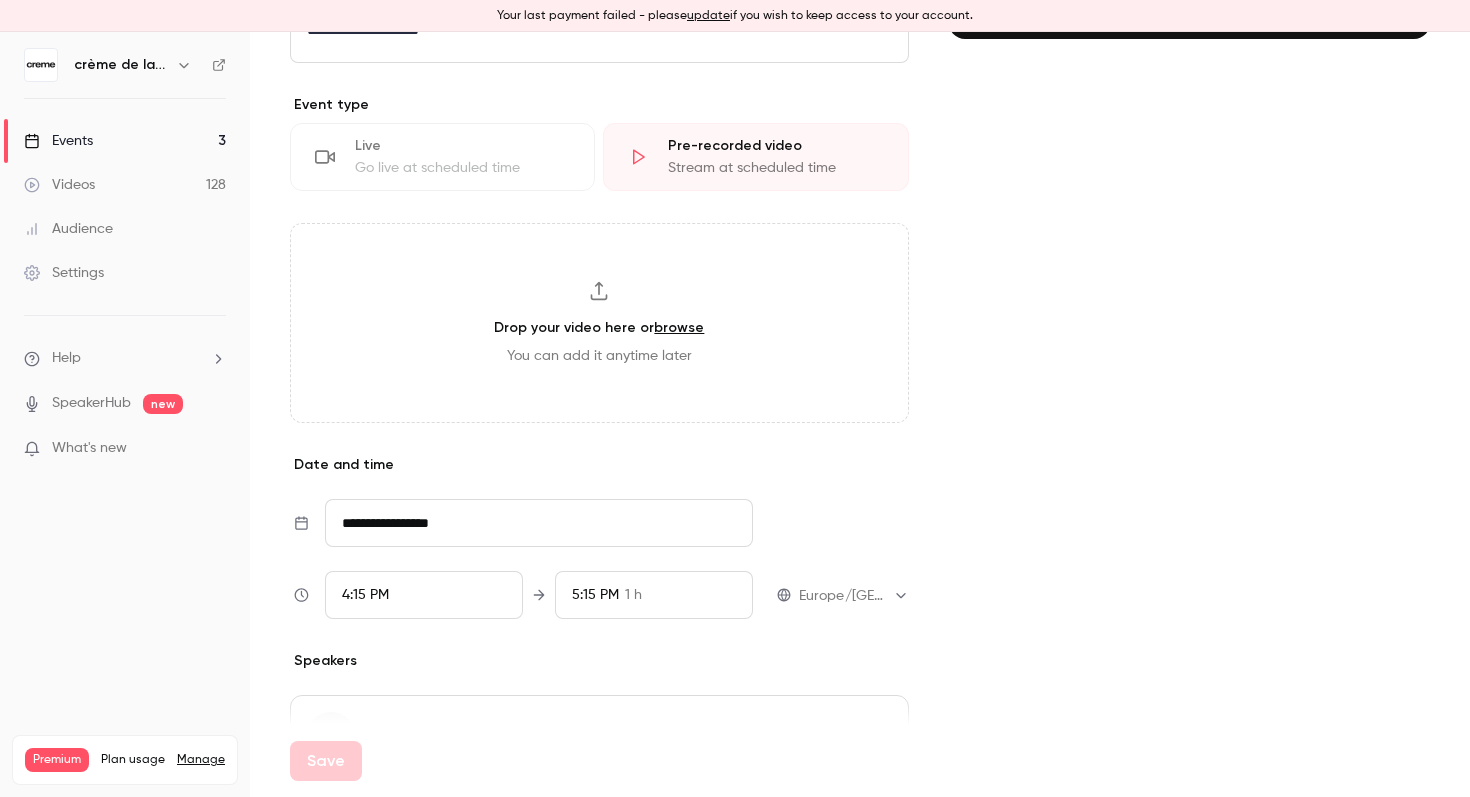 scroll, scrollTop: 0, scrollLeft: 0, axis: both 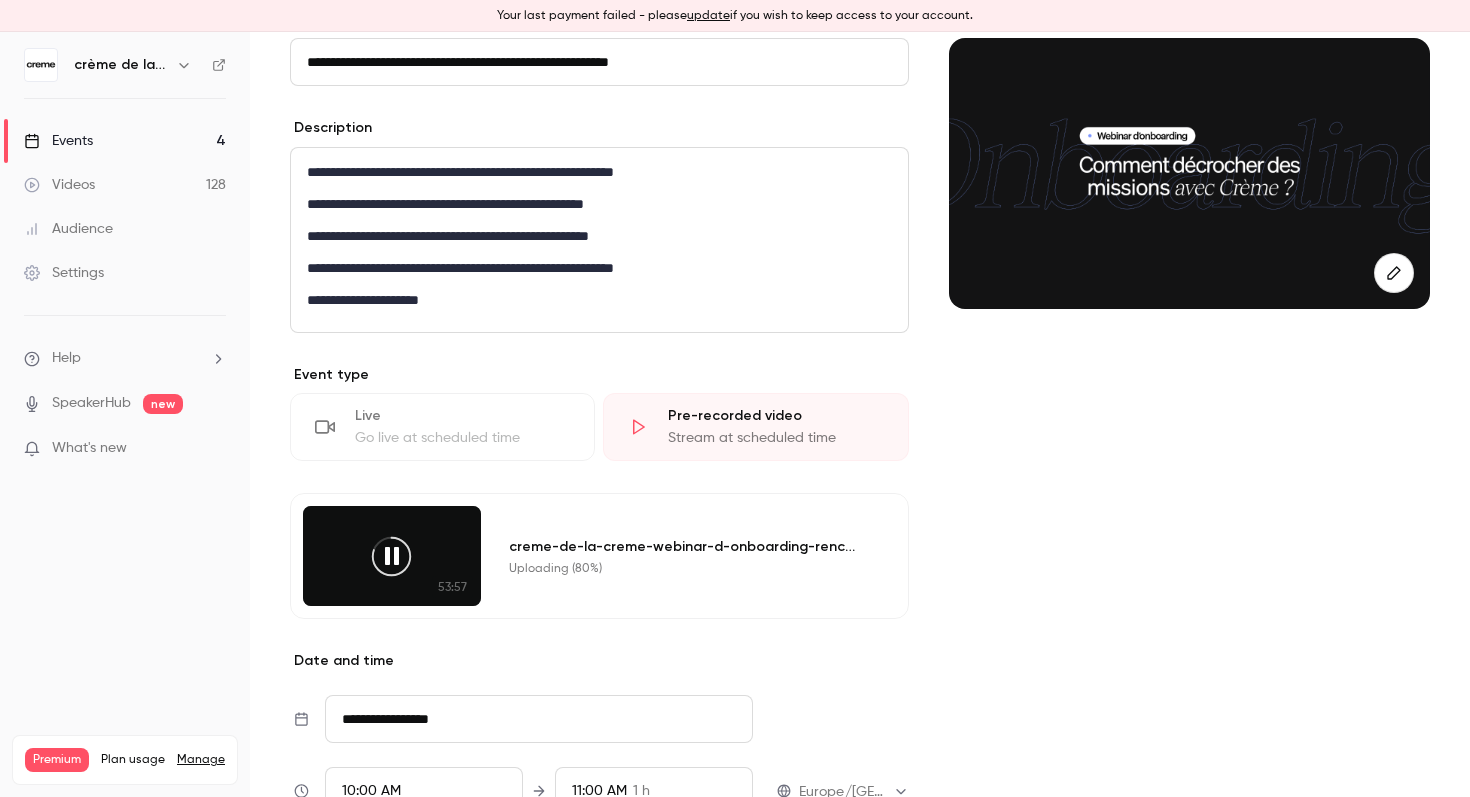 click on "Events" at bounding box center (58, 141) 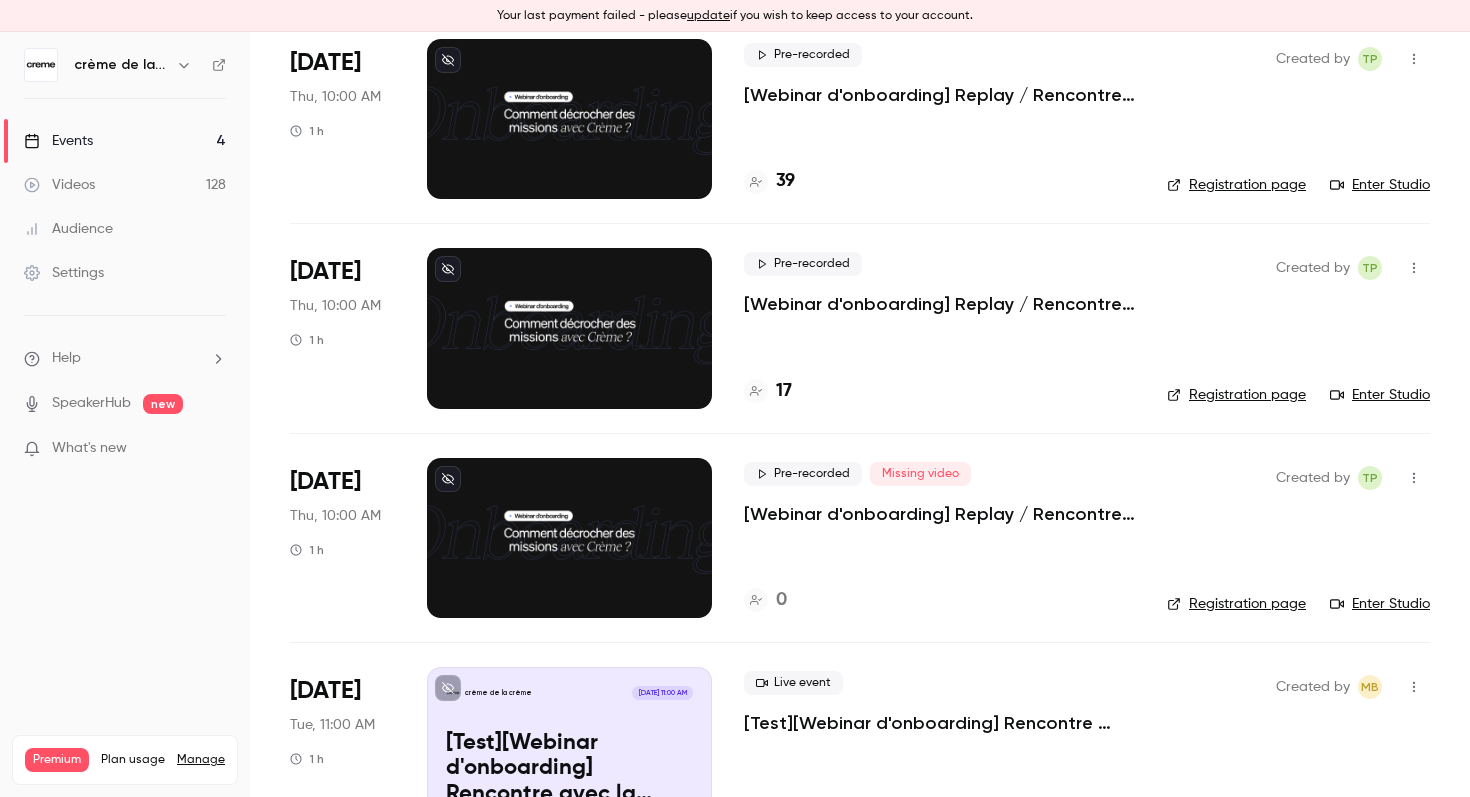 scroll, scrollTop: 50, scrollLeft: 0, axis: vertical 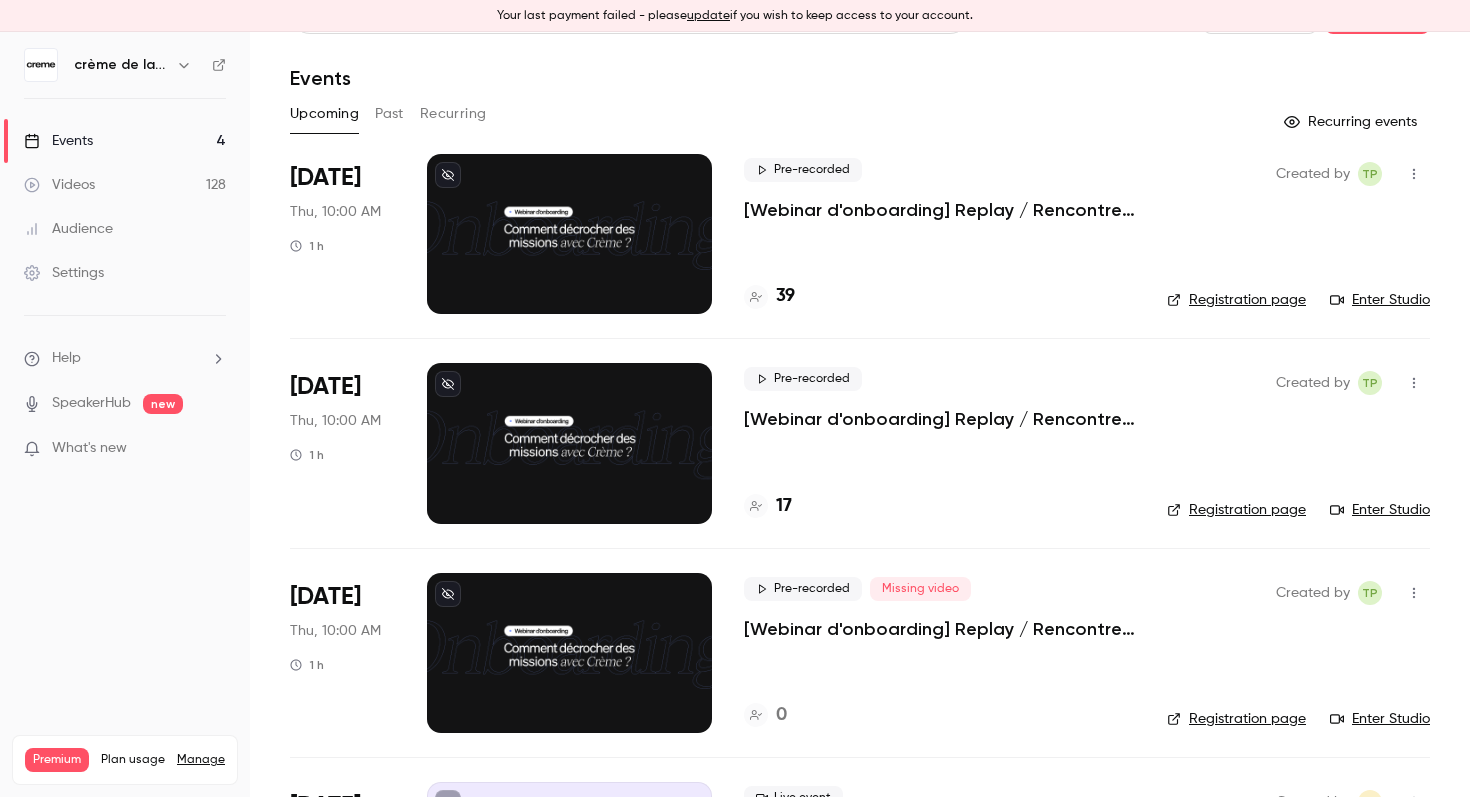 click on "Registration page" at bounding box center [1236, 300] 